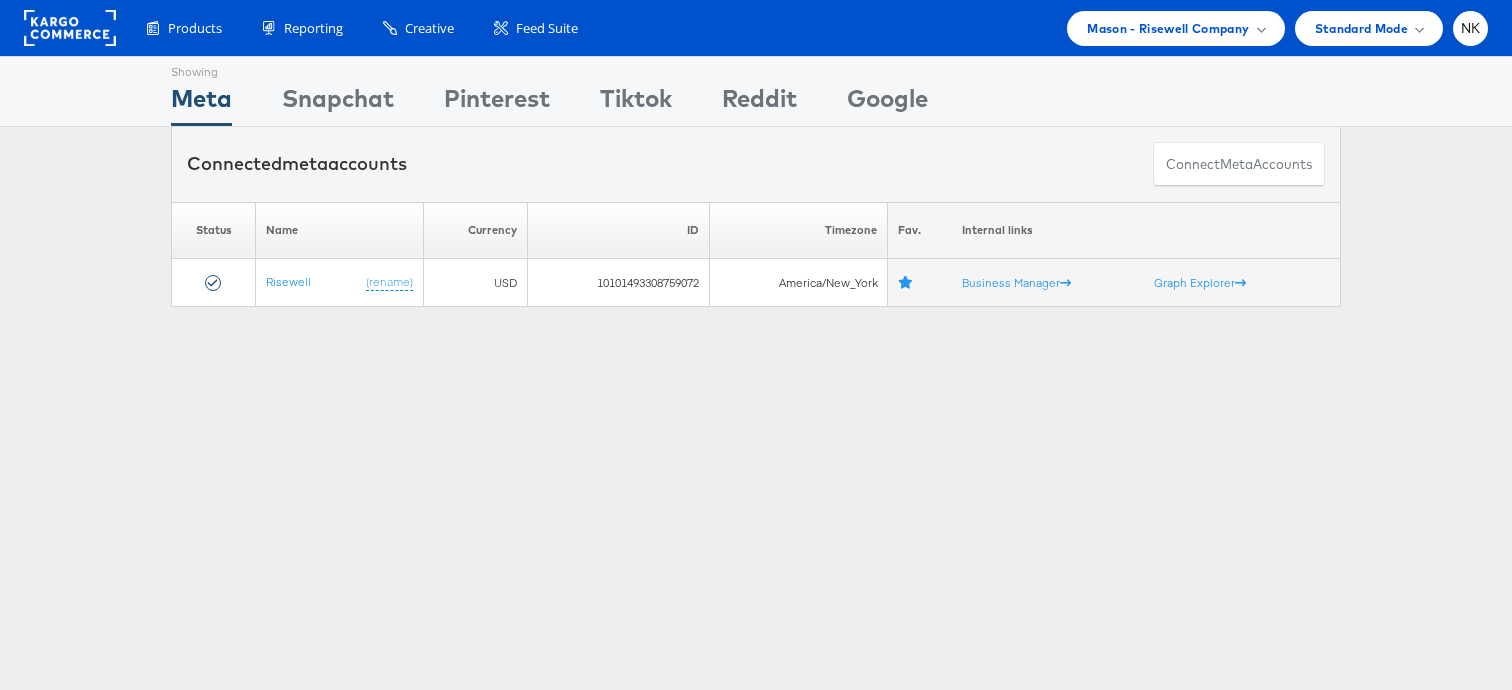 scroll, scrollTop: 0, scrollLeft: 0, axis: both 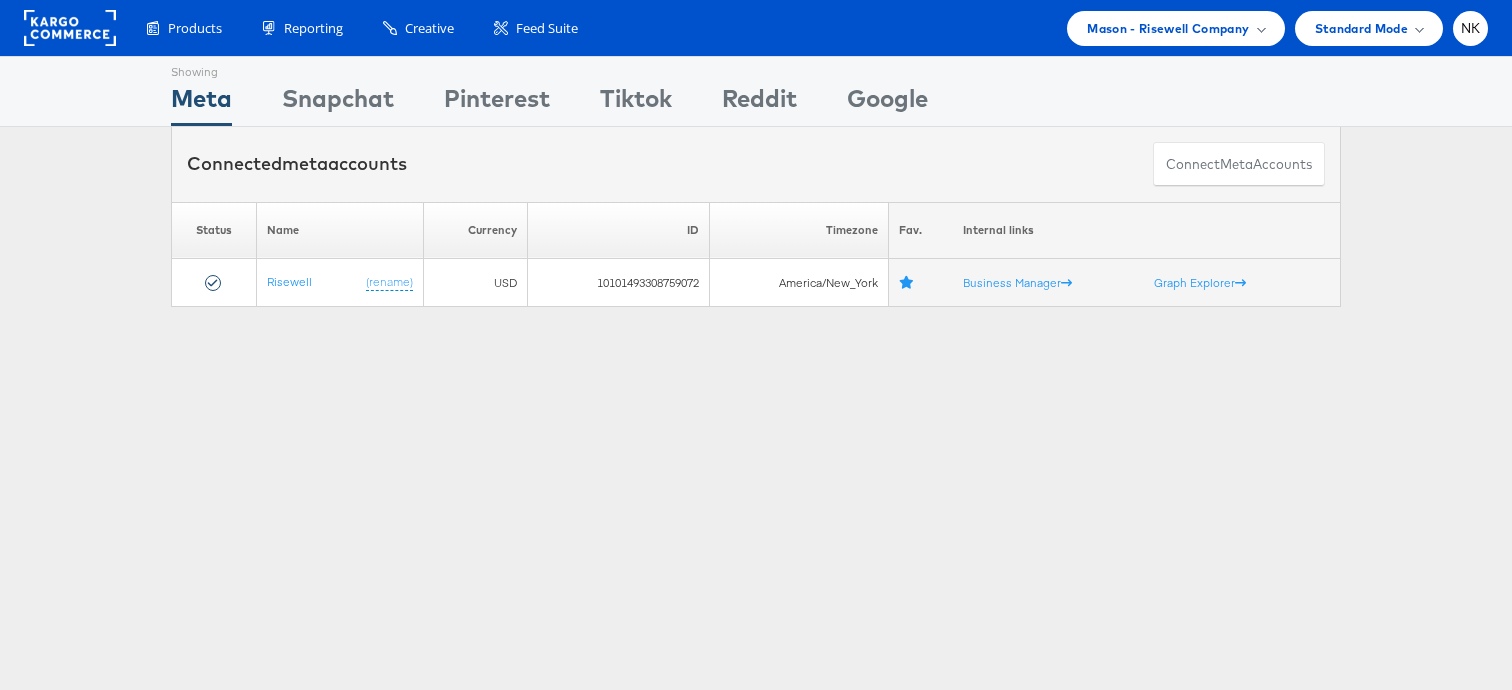 click 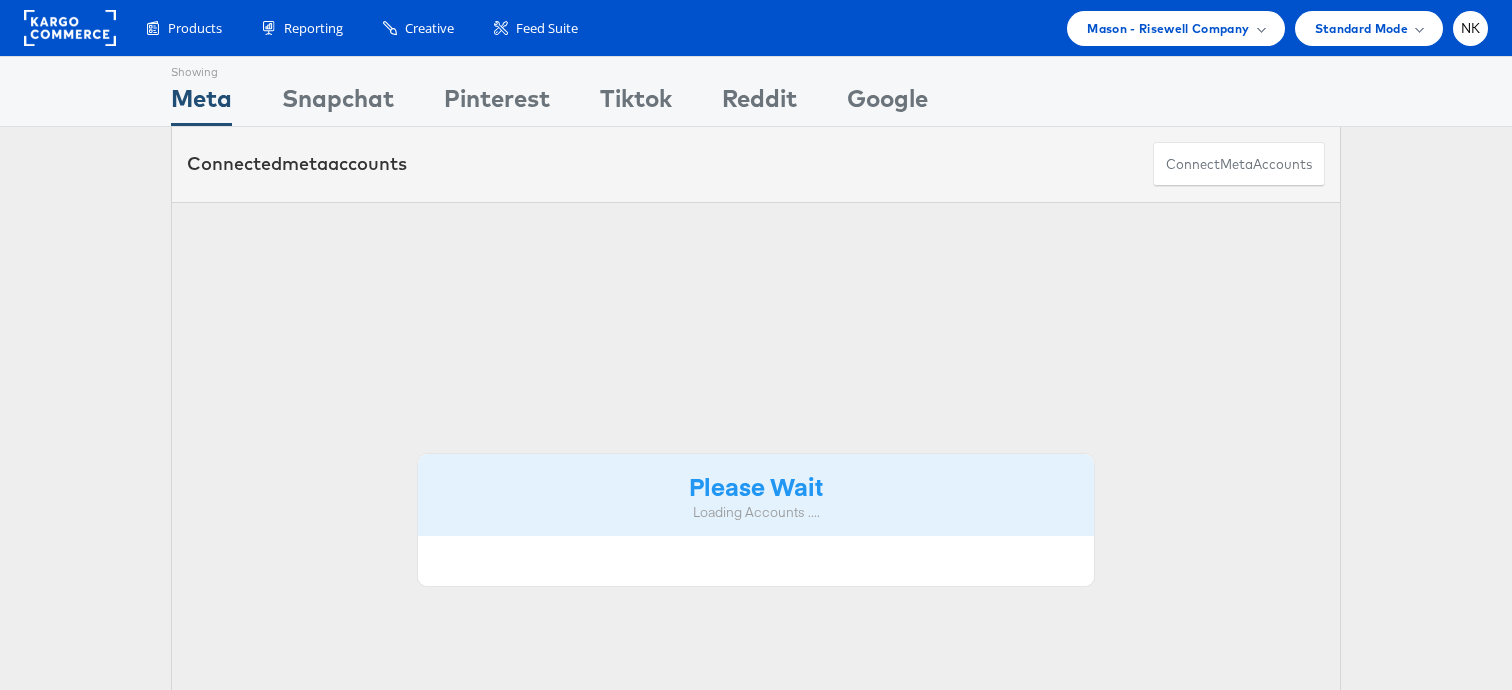 scroll, scrollTop: 0, scrollLeft: 0, axis: both 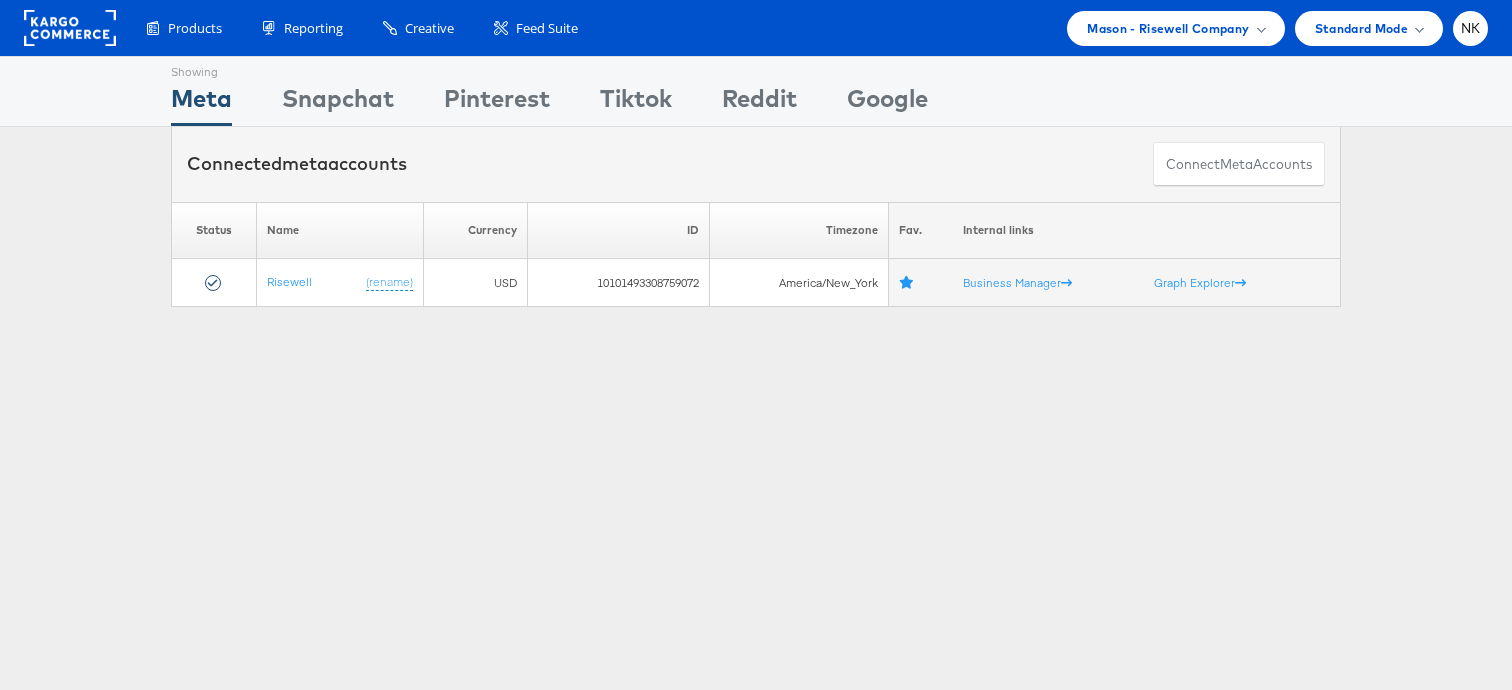 click 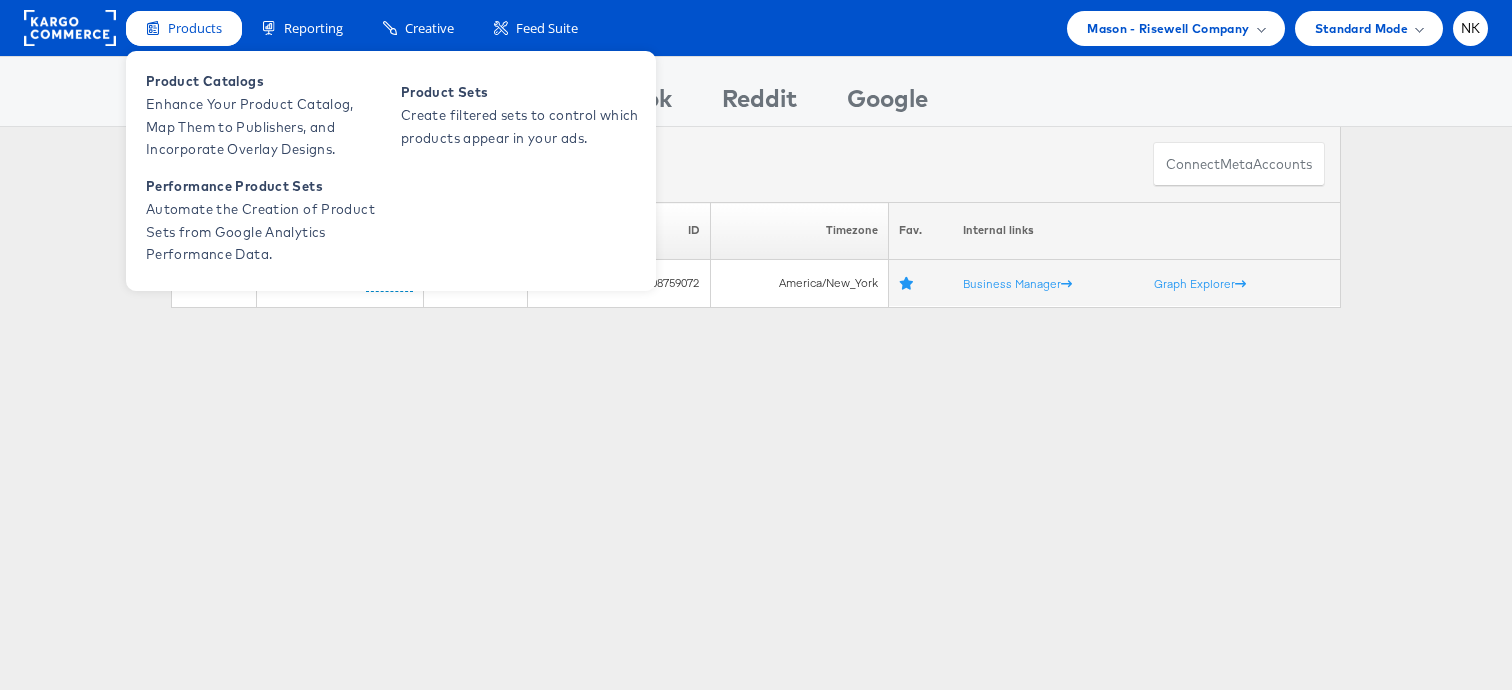 scroll, scrollTop: 0, scrollLeft: 0, axis: both 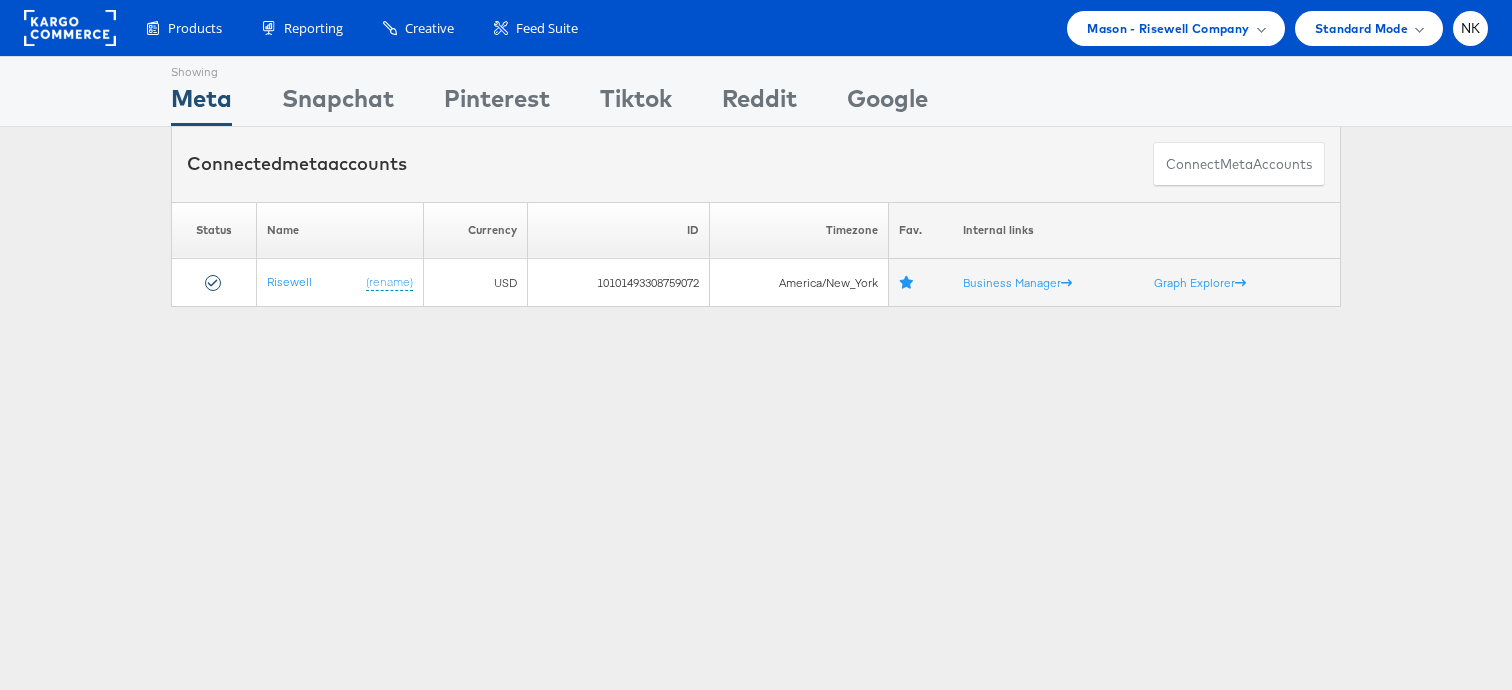 click 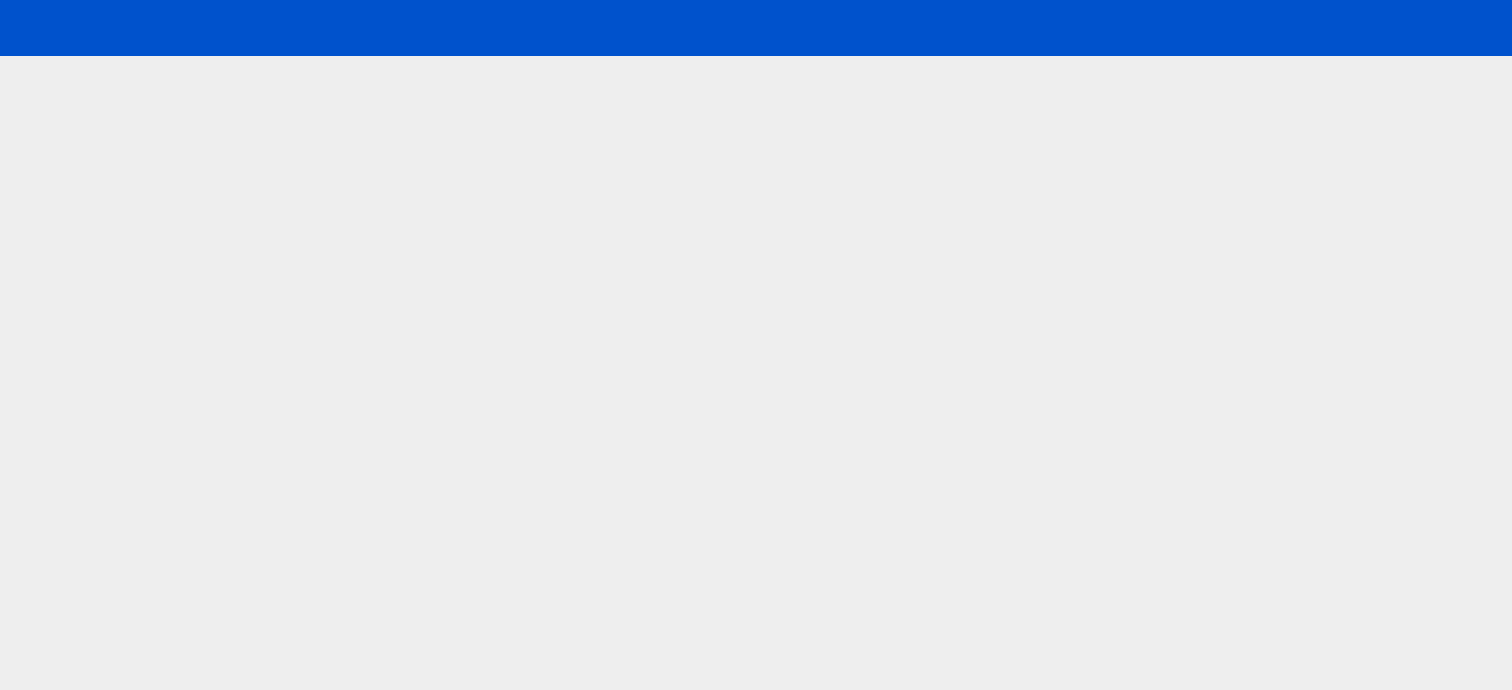 scroll, scrollTop: 0, scrollLeft: 0, axis: both 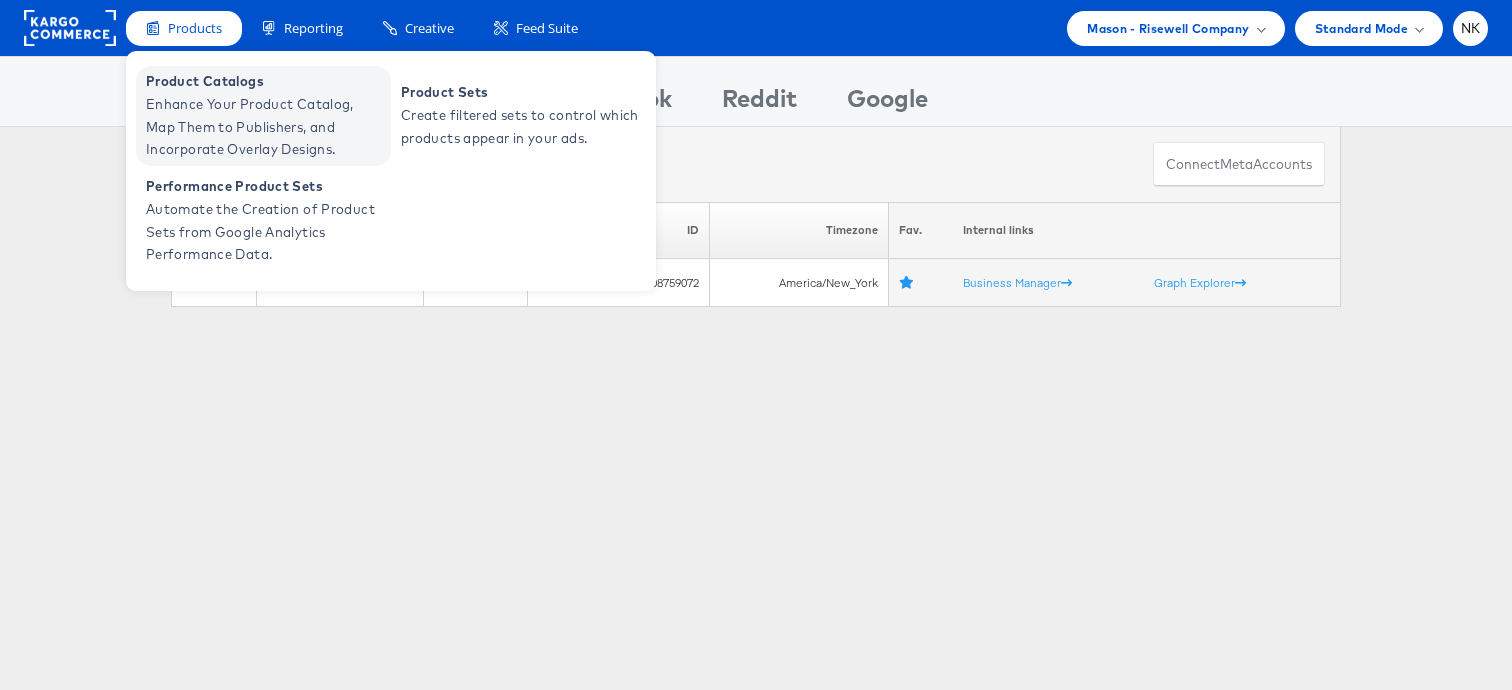 click on "Product Catalogs" at bounding box center (266, 81) 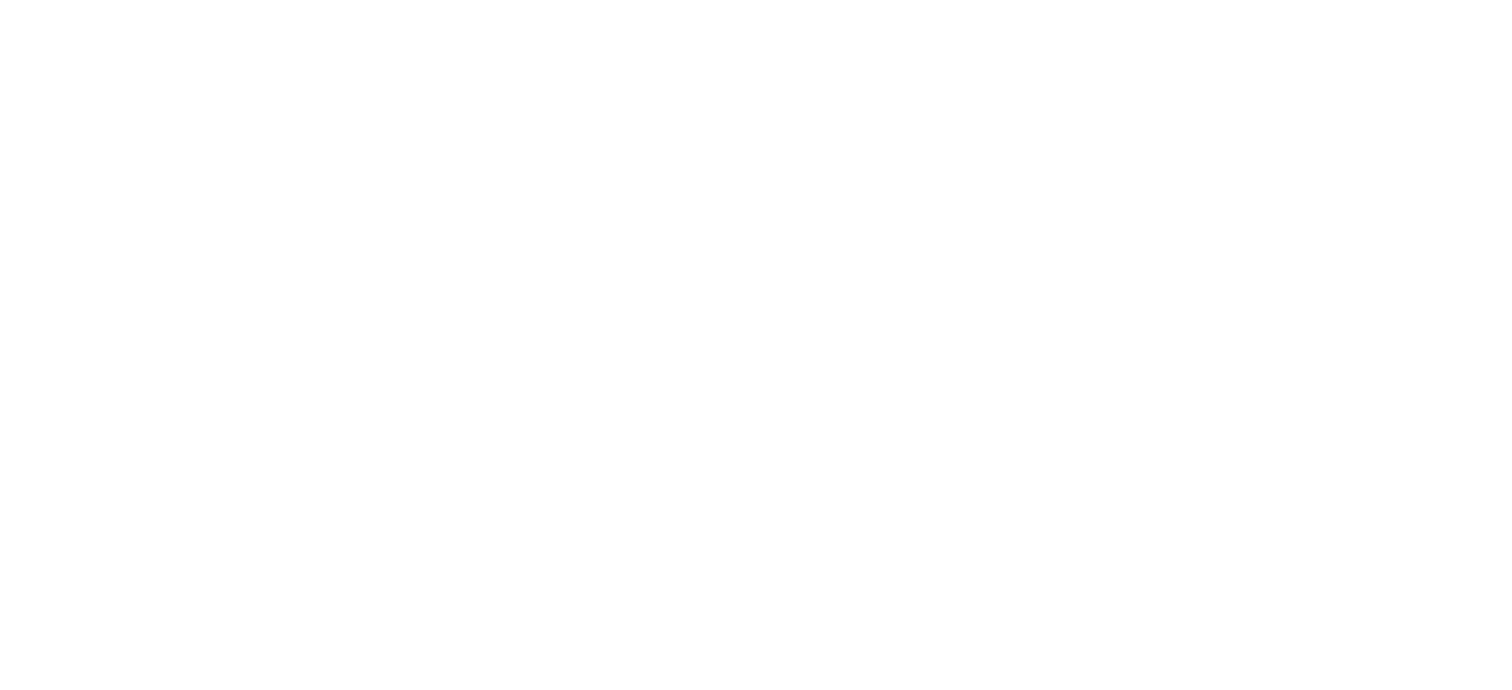 scroll, scrollTop: 0, scrollLeft: 0, axis: both 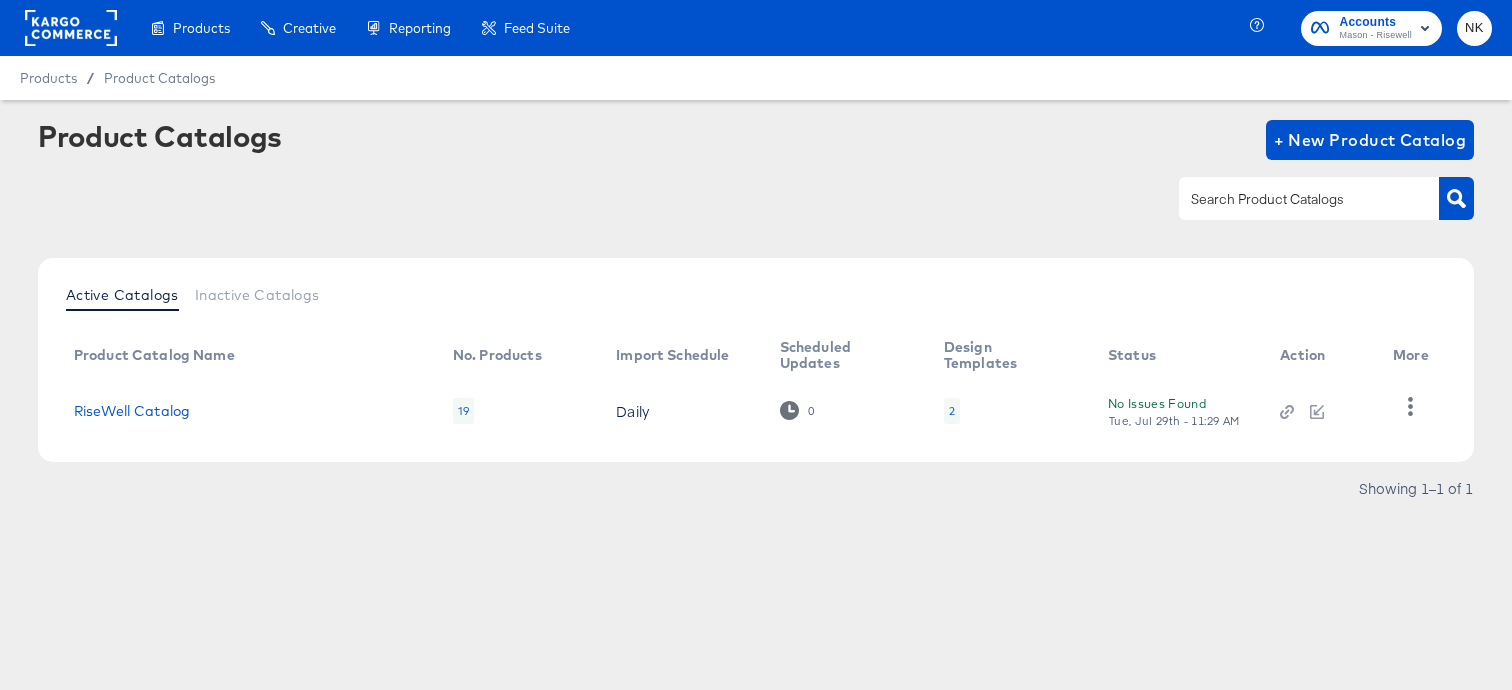 click 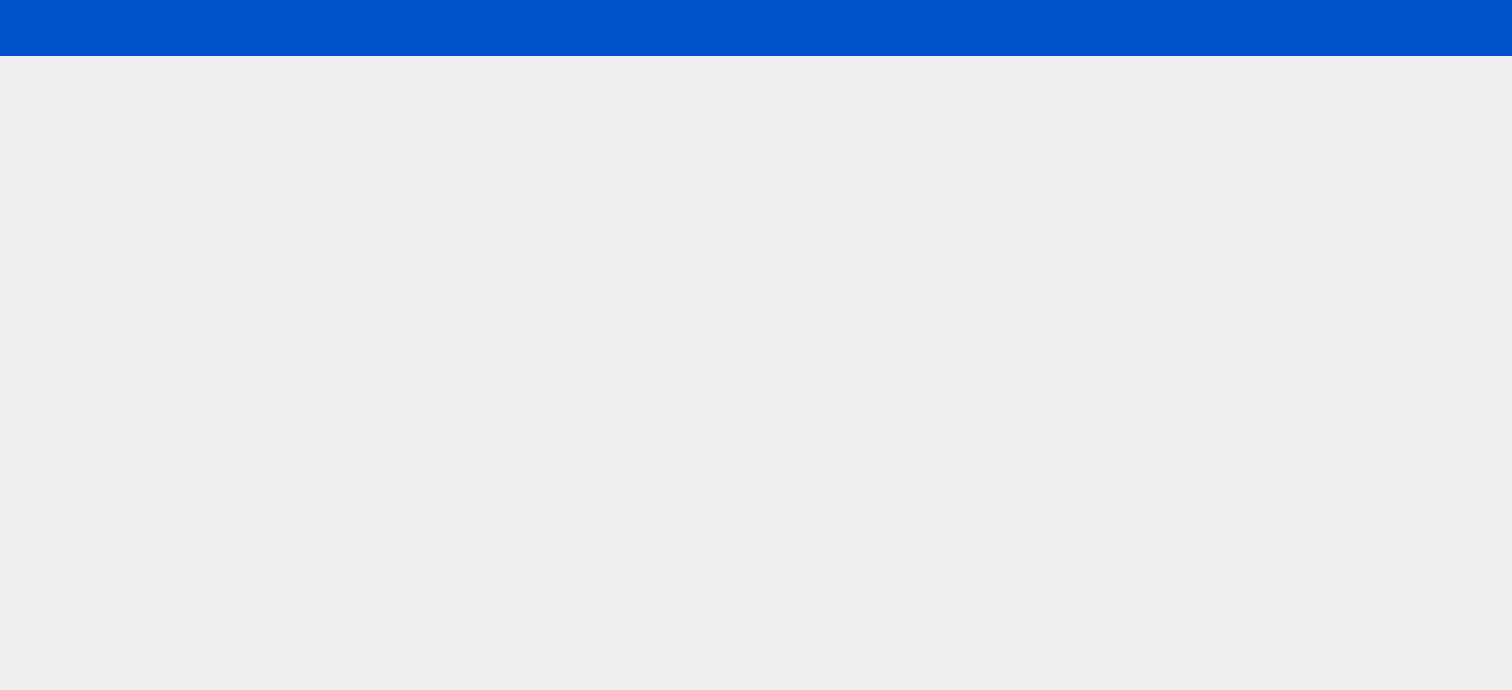 scroll, scrollTop: 0, scrollLeft: 0, axis: both 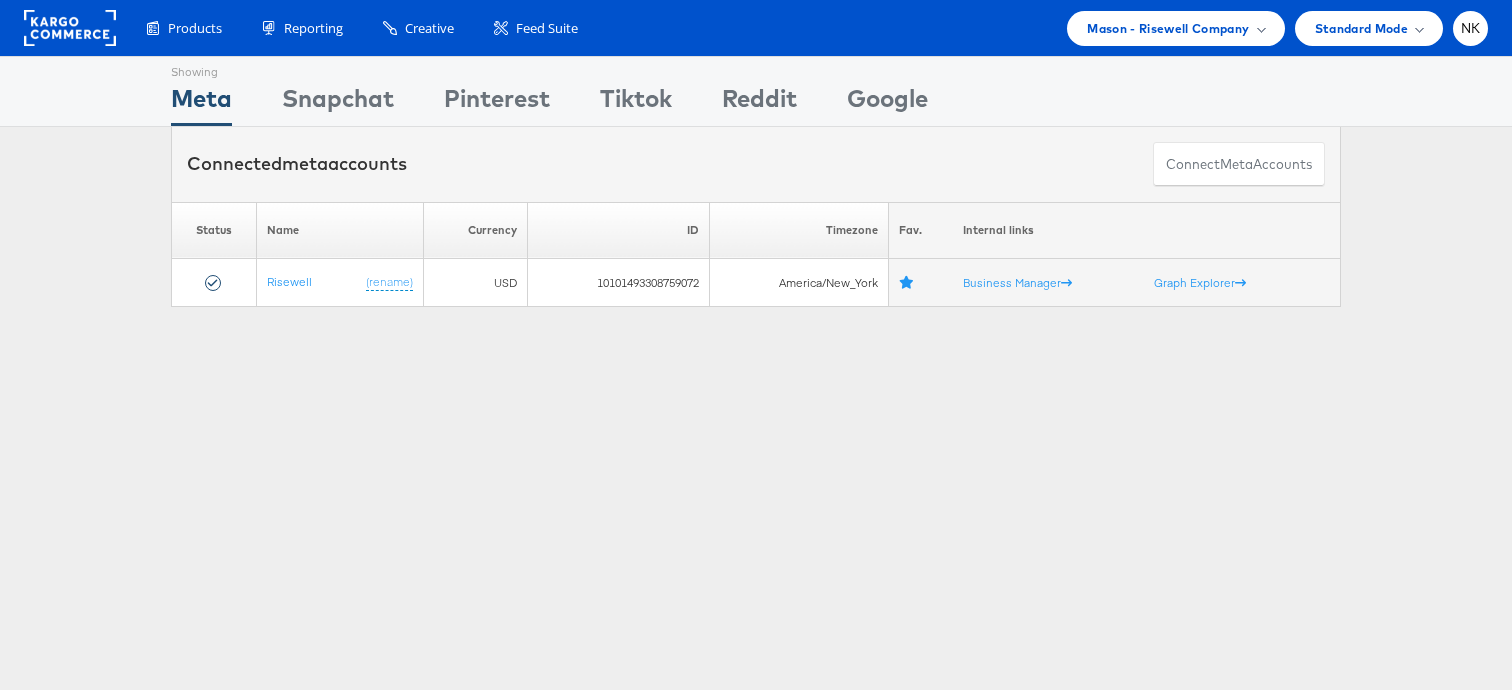 click 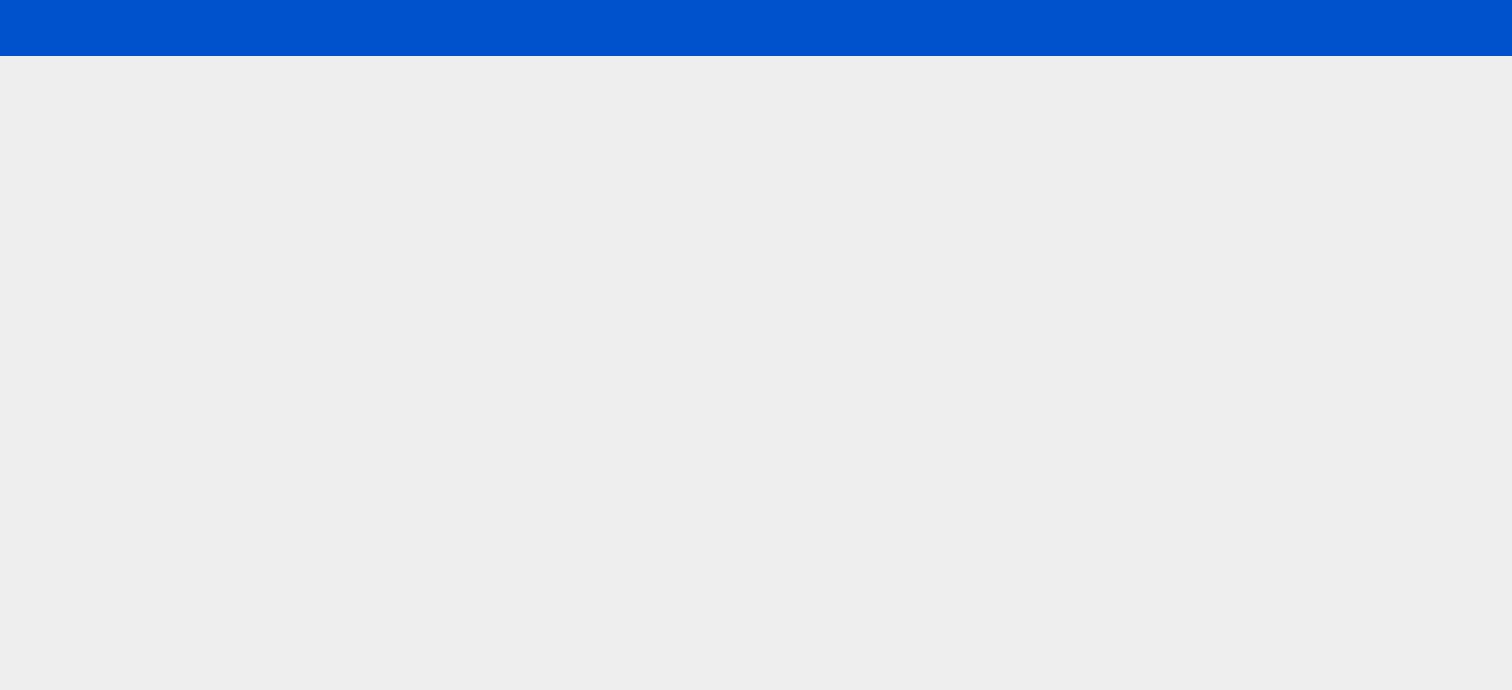 scroll, scrollTop: 0, scrollLeft: 0, axis: both 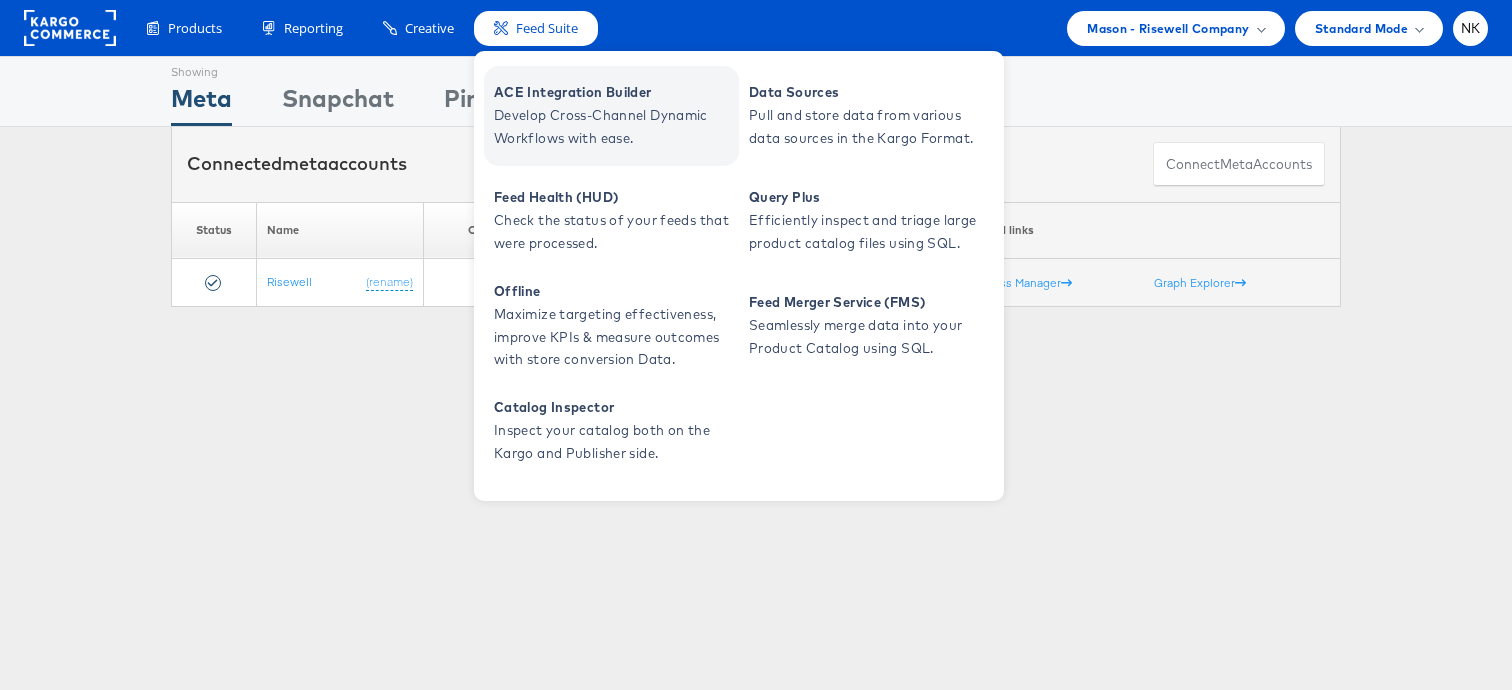 click on "ACE Integration Builder" at bounding box center (614, 92) 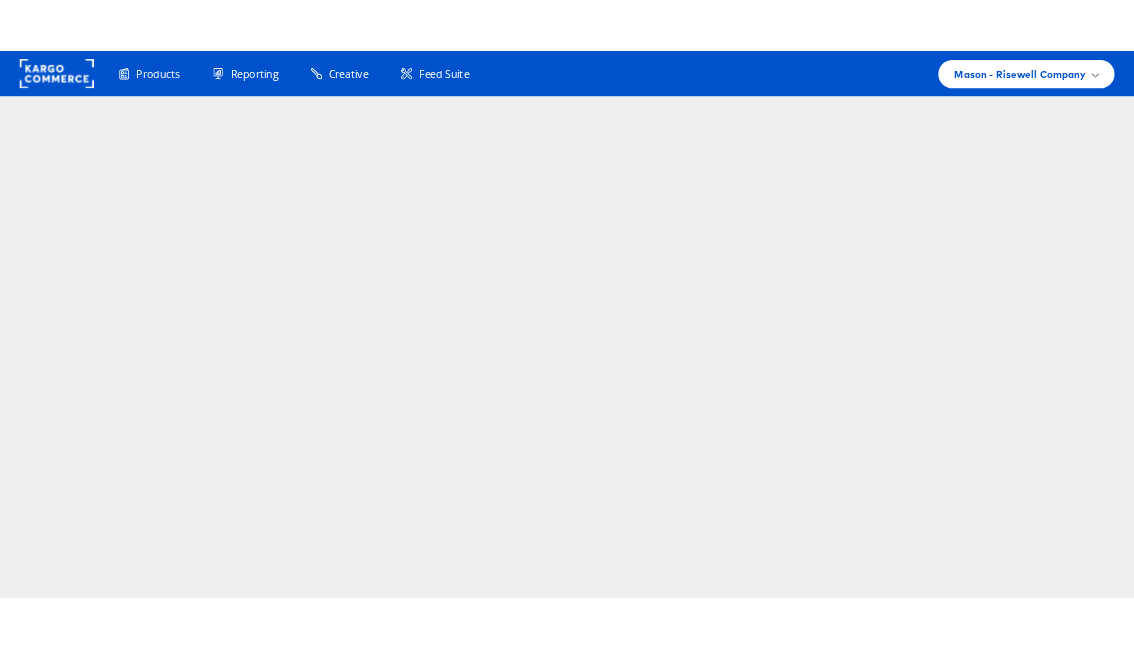 scroll, scrollTop: 0, scrollLeft: 0, axis: both 